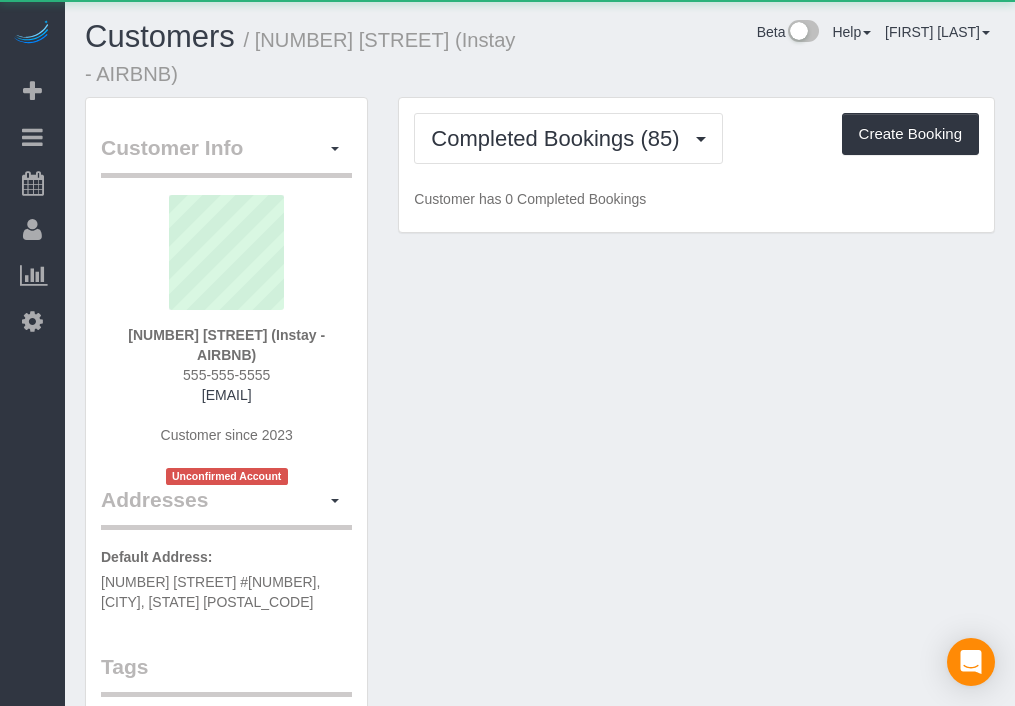 scroll, scrollTop: 0, scrollLeft: 0, axis: both 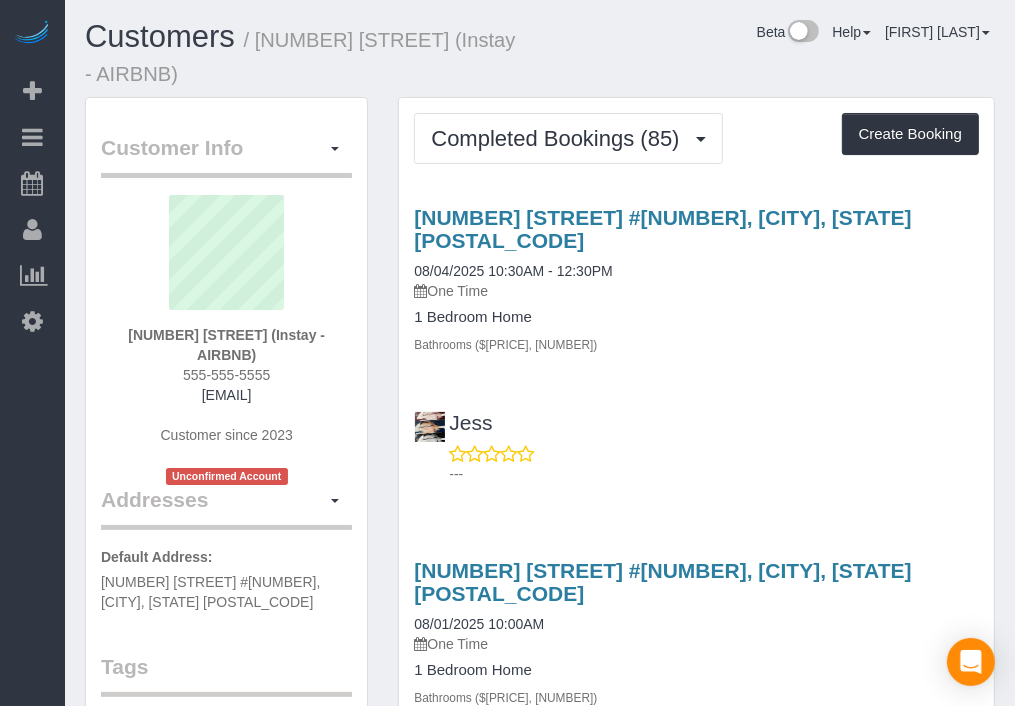 drag, startPoint x: 636, startPoint y: 62, endPoint x: 647, endPoint y: 56, distance: 12.529964 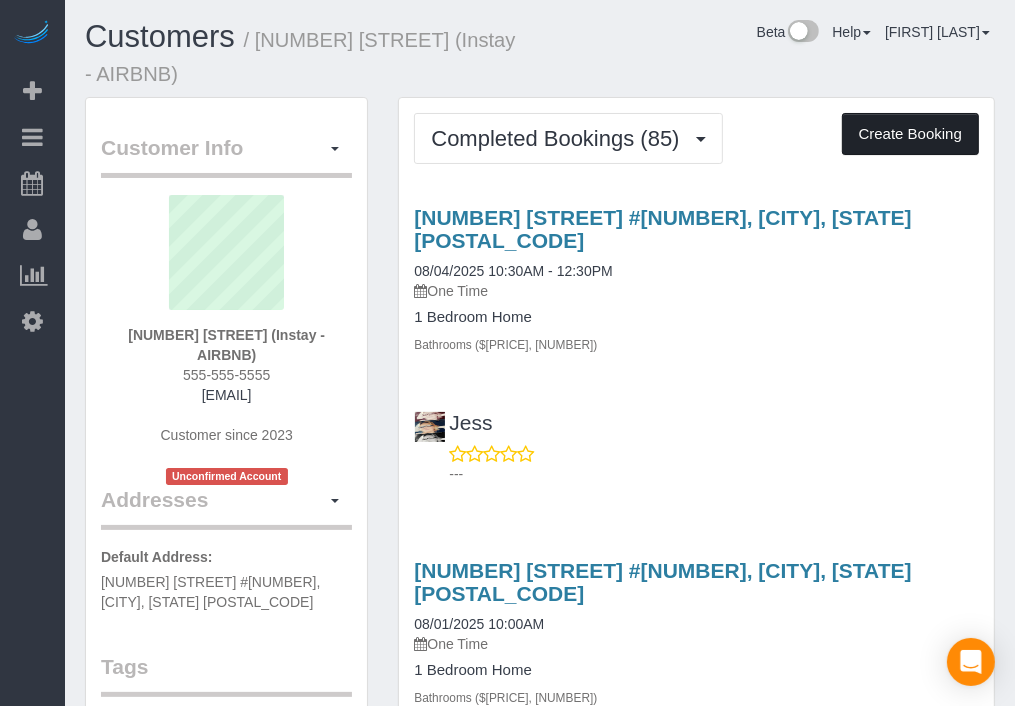 click on "Create Booking" at bounding box center [910, 134] 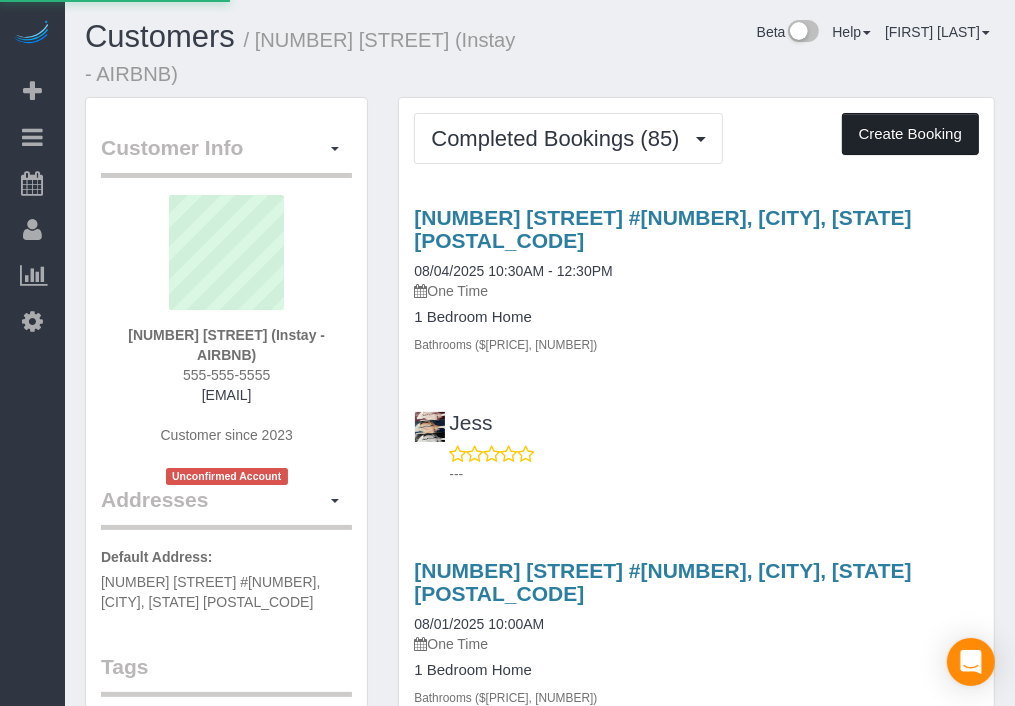 click on "Create Booking" at bounding box center (910, 134) 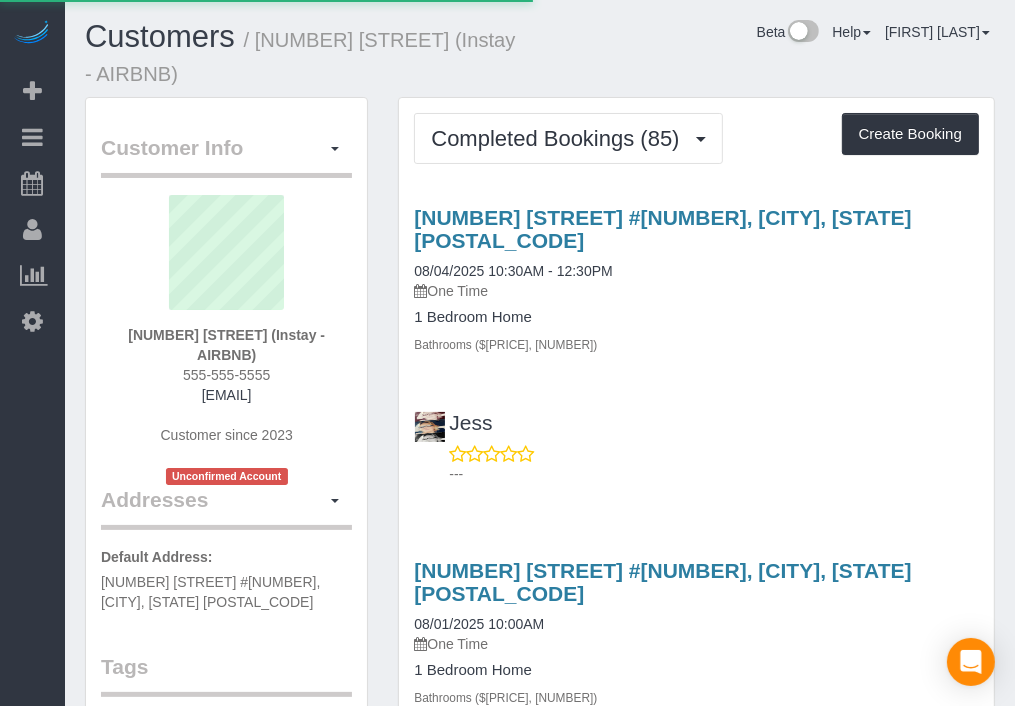 select on "IA" 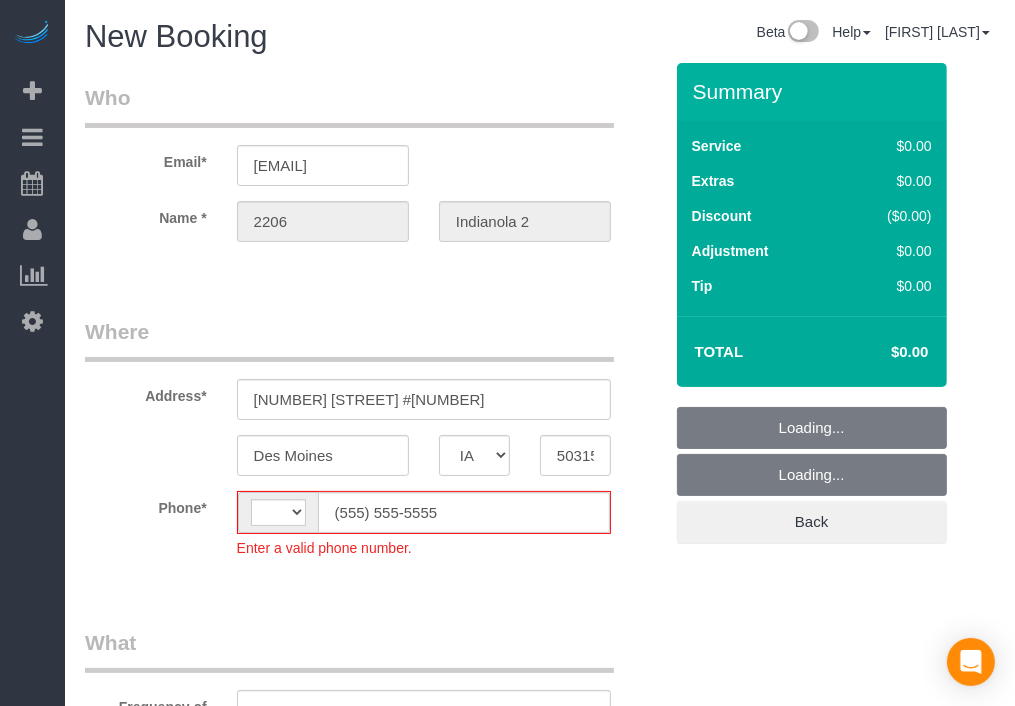 select on "string:US" 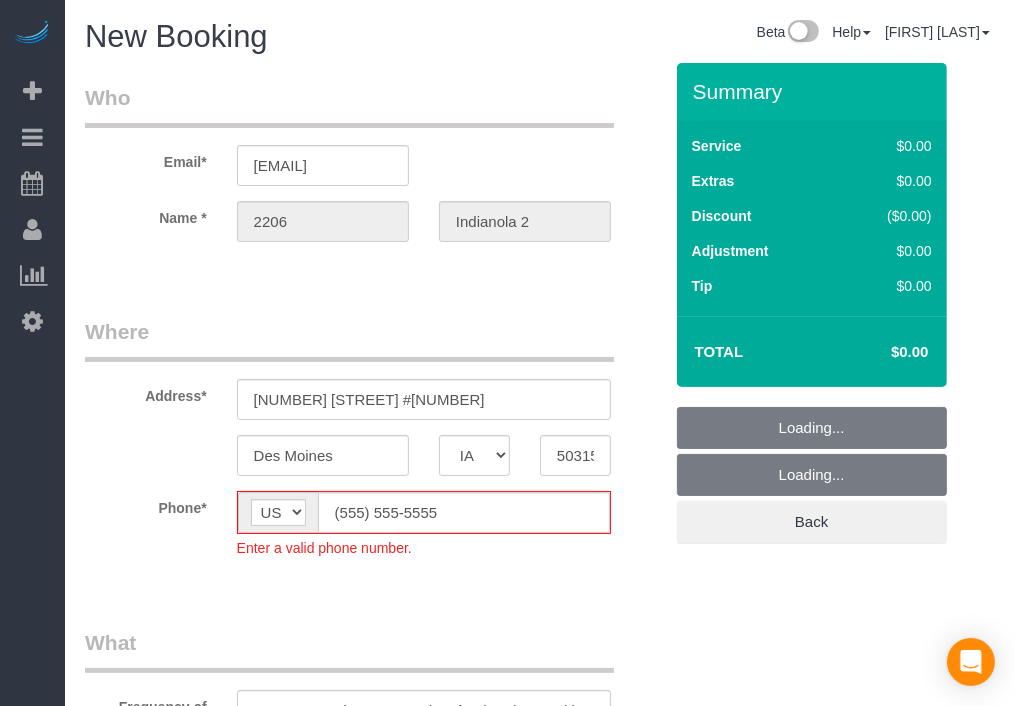 select on "object:2134" 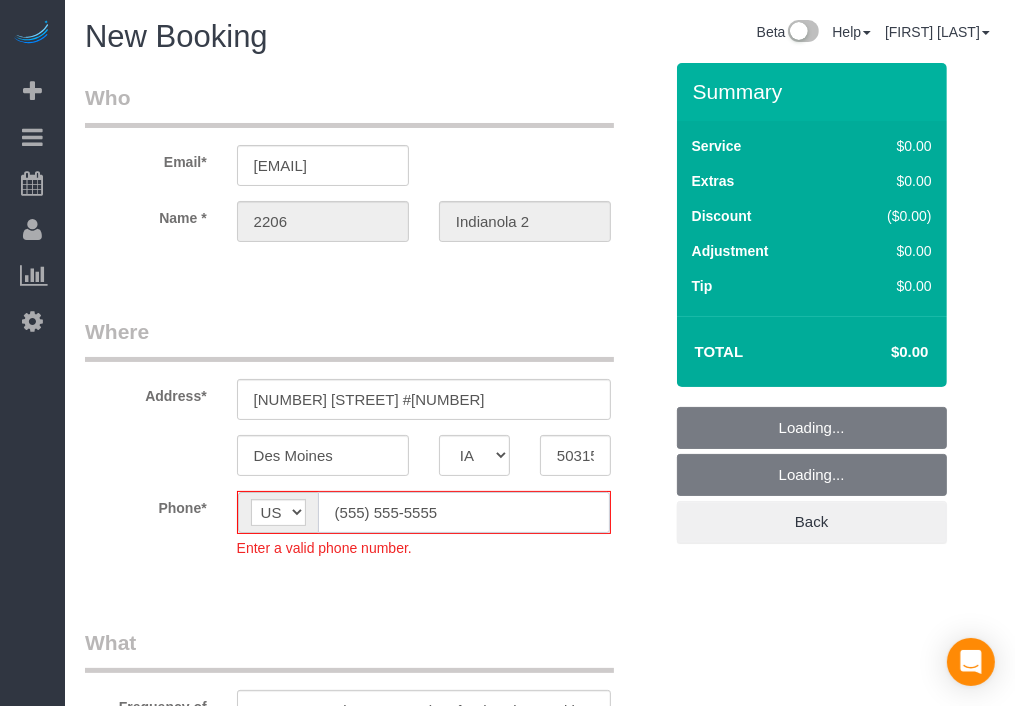 click on "(555) 555-5555" 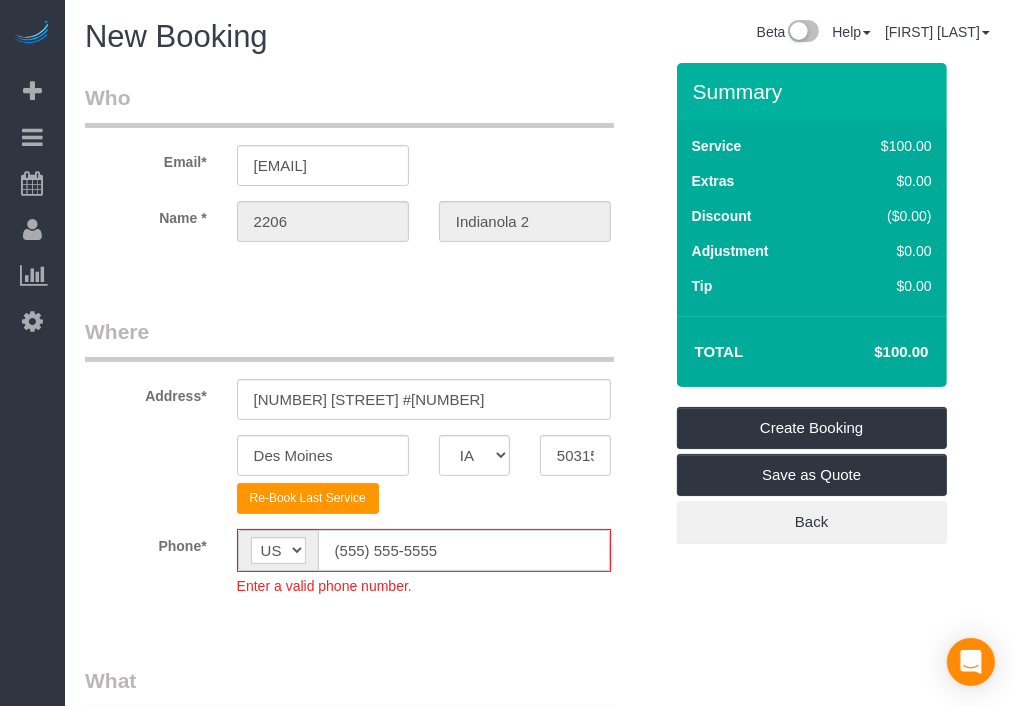 click on "(555) 555-5555" 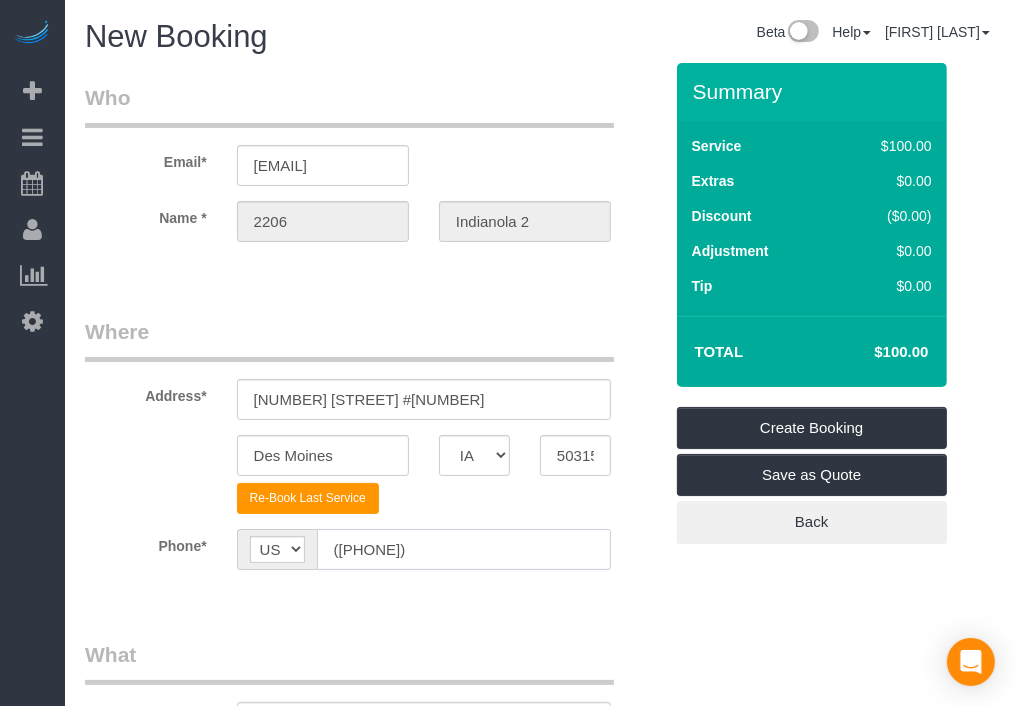 type on "([PHONE])" 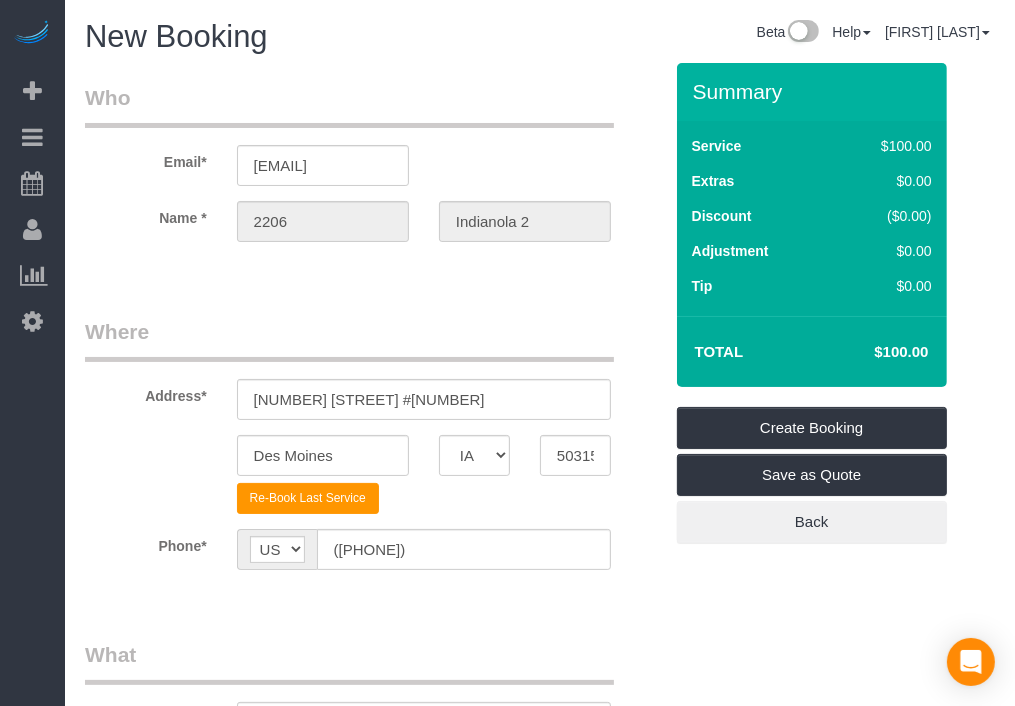 drag, startPoint x: 500, startPoint y: 558, endPoint x: 468, endPoint y: 609, distance: 60.207973 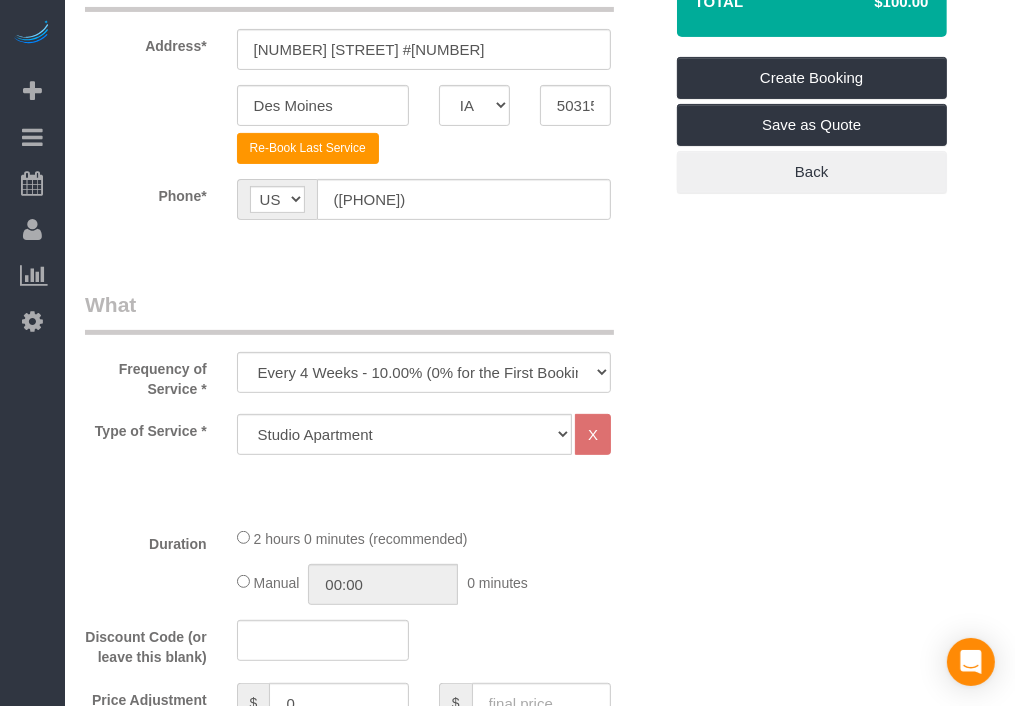 scroll, scrollTop: 400, scrollLeft: 0, axis: vertical 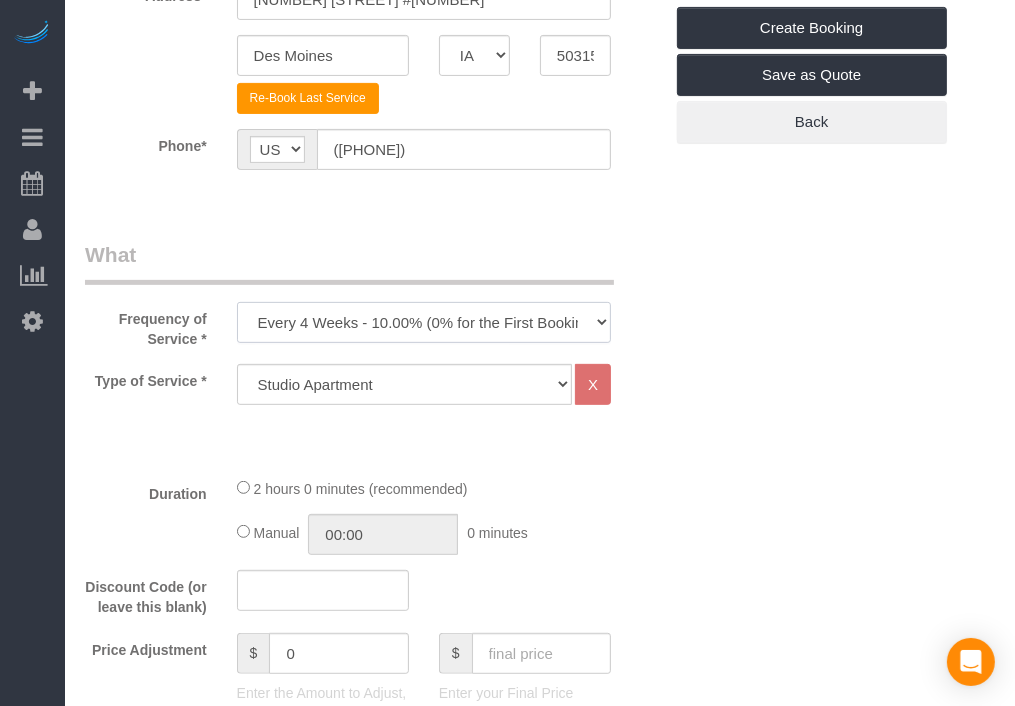 click on "Every 6 Weeks (0% for the First Booking) One Time Every 8 Weeks (0% for the First Booking) Every 4 Weeks - 10.00% (0% for the First Booking) Every 3 Weeks - 12.00% (0% for the First Booking) Every 2 Weeks - 15.00% (0% for the First Booking) Weekly - 20.00% (0% for the First Booking)" at bounding box center (424, 322) 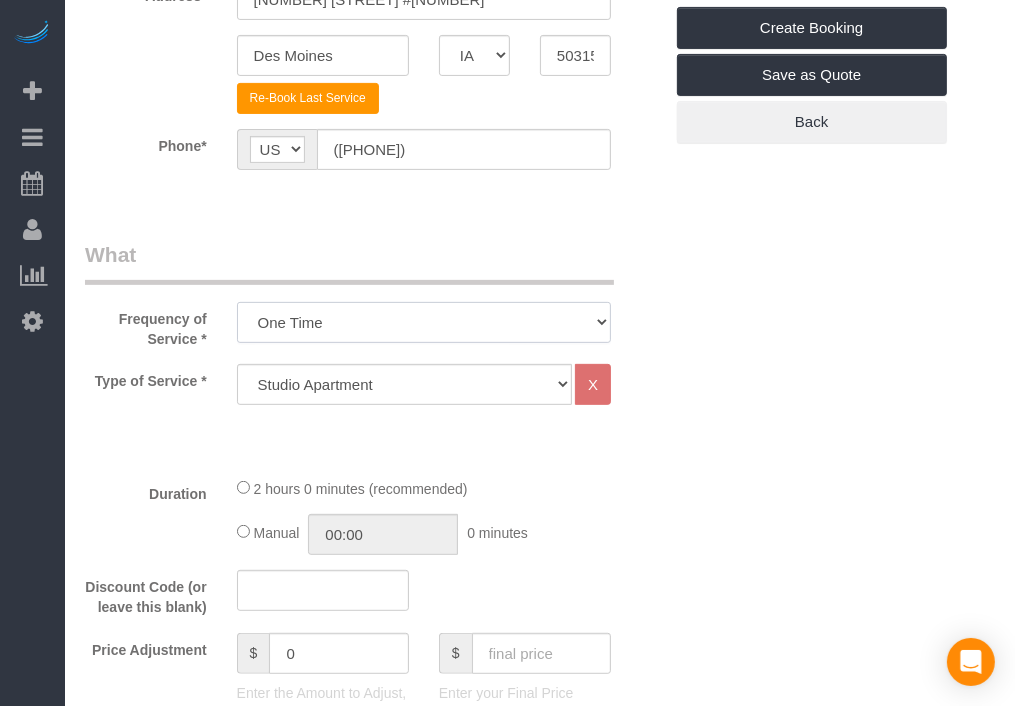 click on "Every 6 Weeks (0% for the First Booking) One Time Every 8 Weeks (0% for the First Booking) Every 4 Weeks - 10.00% (0% for the First Booking) Every 3 Weeks - 12.00% (0% for the First Booking) Every 2 Weeks - 15.00% (0% for the First Booking) Weekly - 20.00% (0% for the First Booking)" at bounding box center [424, 322] 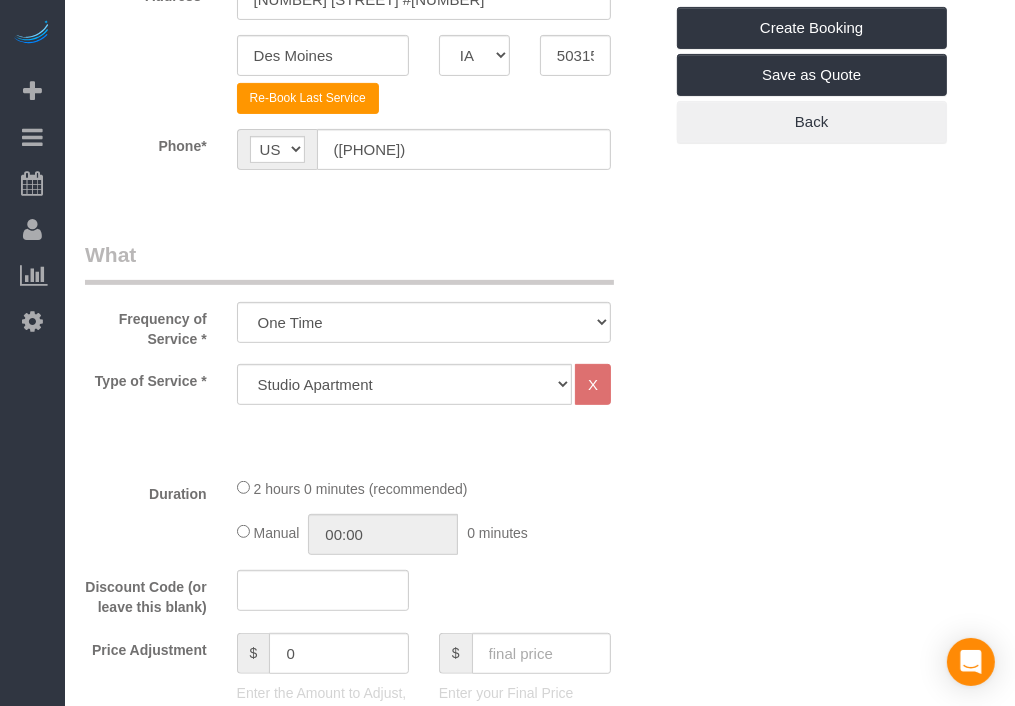 click on "Who
Email*
[EMAIL]
Name *
[NUMBER]
[STREET_NAME] [NUMBER]
Where
Address*
[NUMBER] [STREET] [APARTMENT_NUMBER]
[CITY]
AK
AL
AR
AZ
CA
CO
CT
DC
DE
FL
GA
HI
IA
ID
IL
IN
KS
KY
LA
MA
MD
ME
MI
MN
MO
MS
MT
NC
ND
NE" at bounding box center (540, 1068) 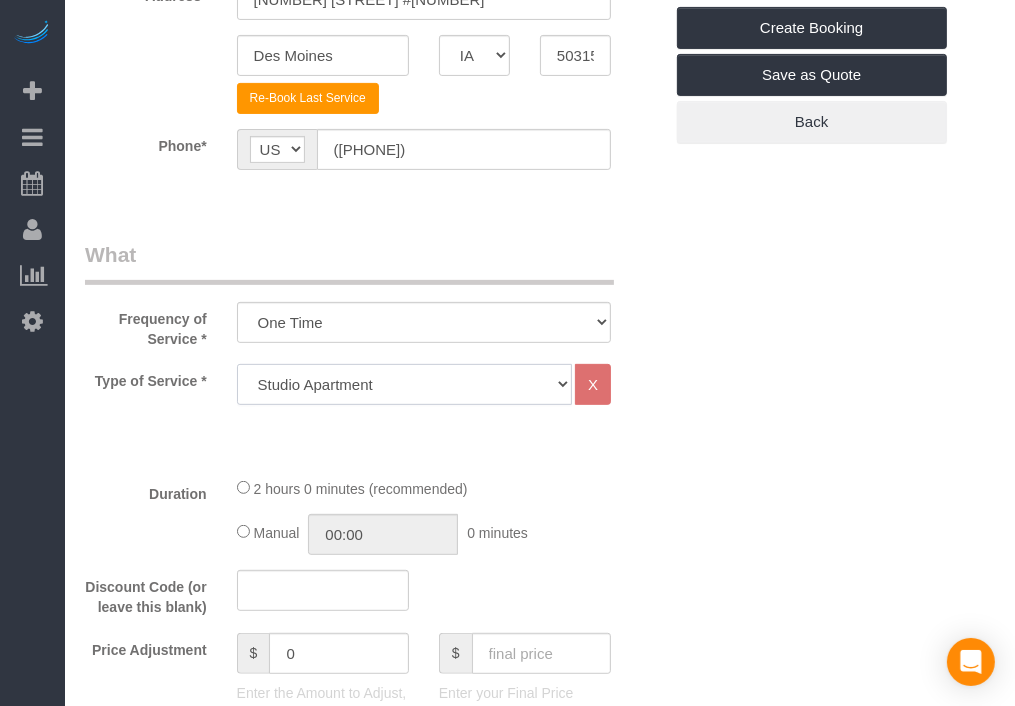 click on "Studio Apartment 1 Bedroom Home 2 Bedroom Home 3 Bedroom Home 4 Bedroom Home 5 Bedroom Home 6 Bedroom Home 7 Bedroom Home Hourly Cleaning Hazard/Emergency Cleaning General Maintenance" 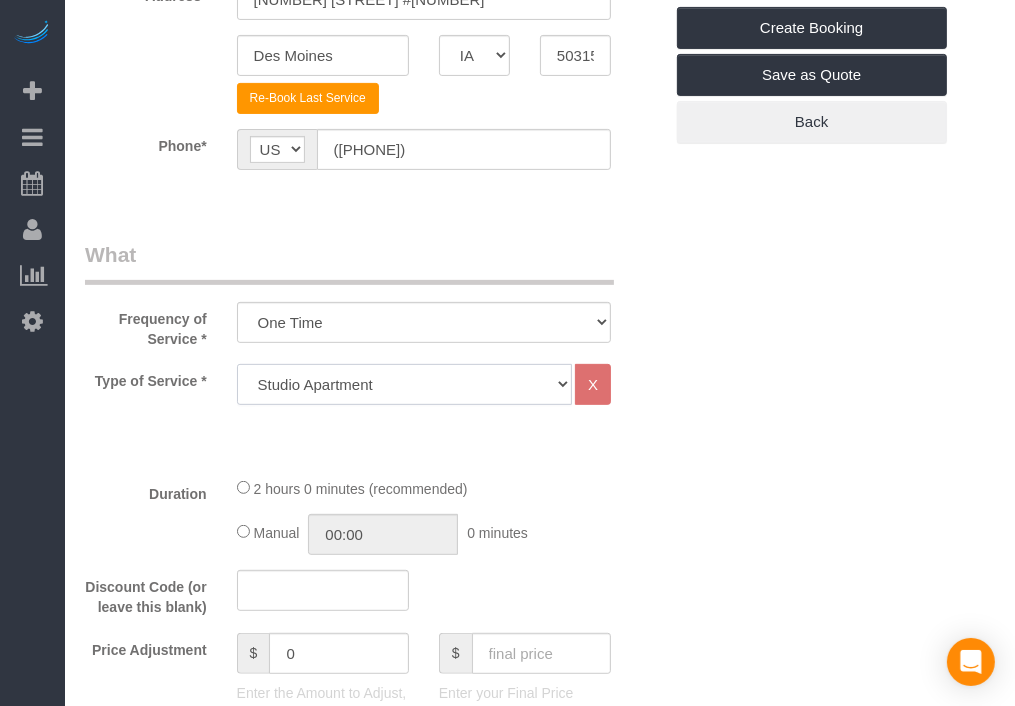 select on "25" 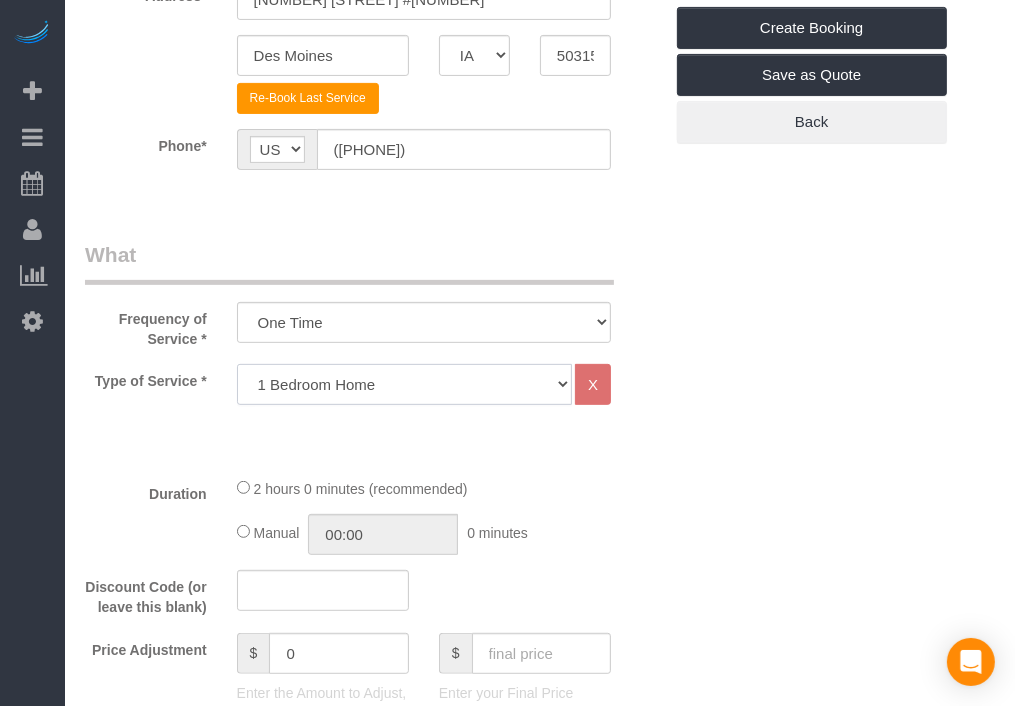 click on "Studio Apartment 1 Bedroom Home 2 Bedroom Home 3 Bedroom Home 4 Bedroom Home 5 Bedroom Home 6 Bedroom Home 7 Bedroom Home Hourly Cleaning Hazard/Emergency Cleaning General Maintenance" 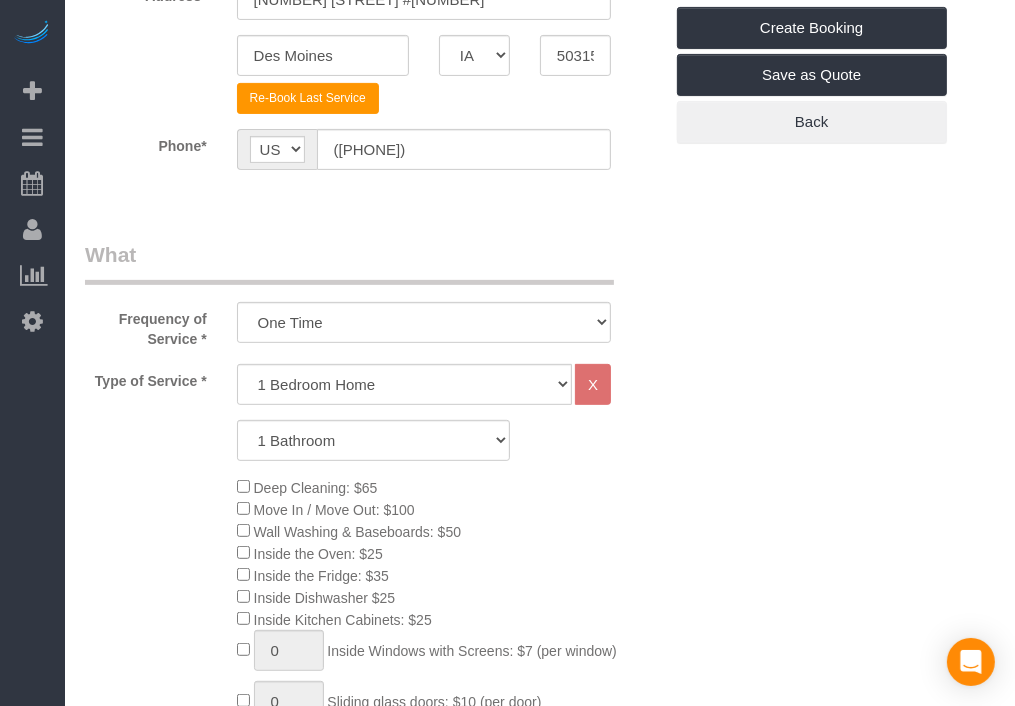 drag, startPoint x: 531, startPoint y: 449, endPoint x: 576, endPoint y: 461, distance: 46.572525 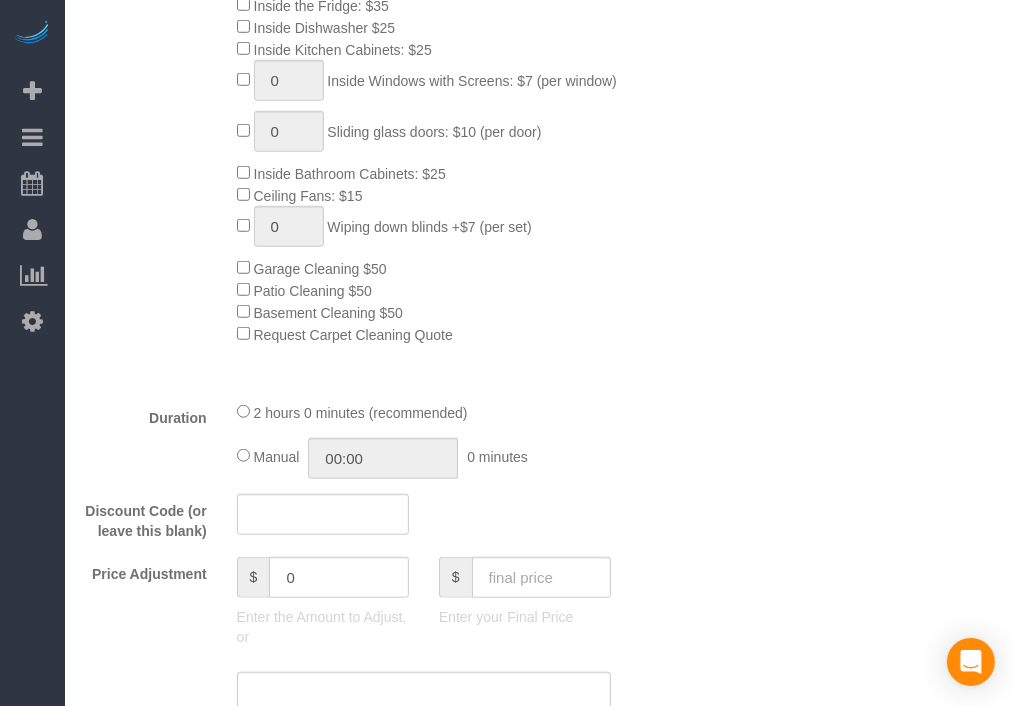 scroll, scrollTop: 1000, scrollLeft: 0, axis: vertical 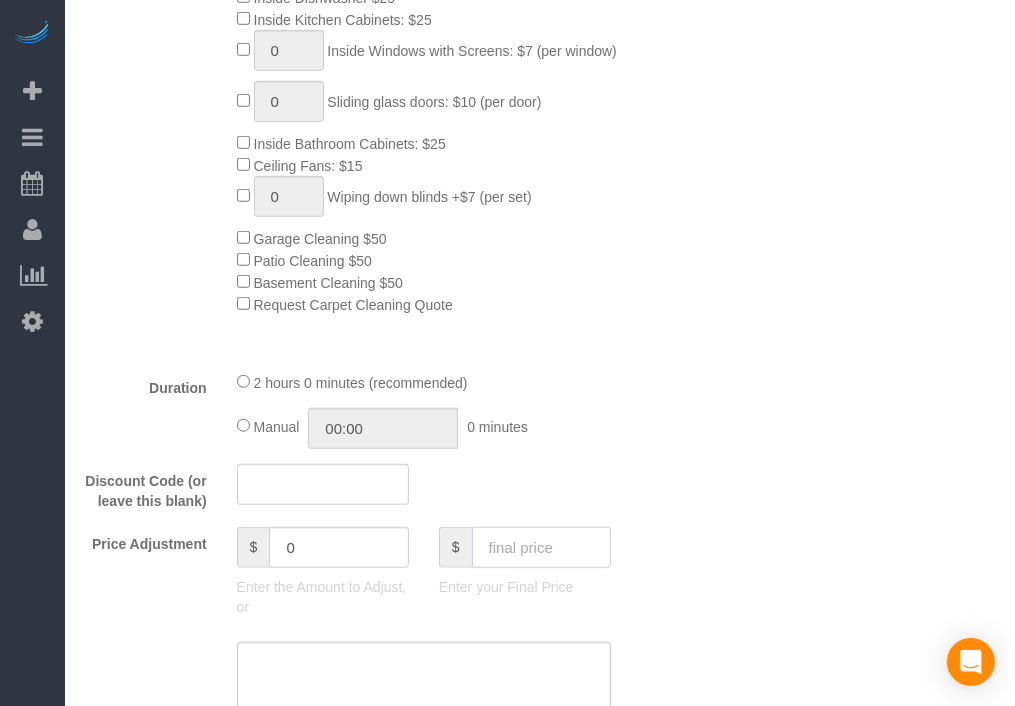 click 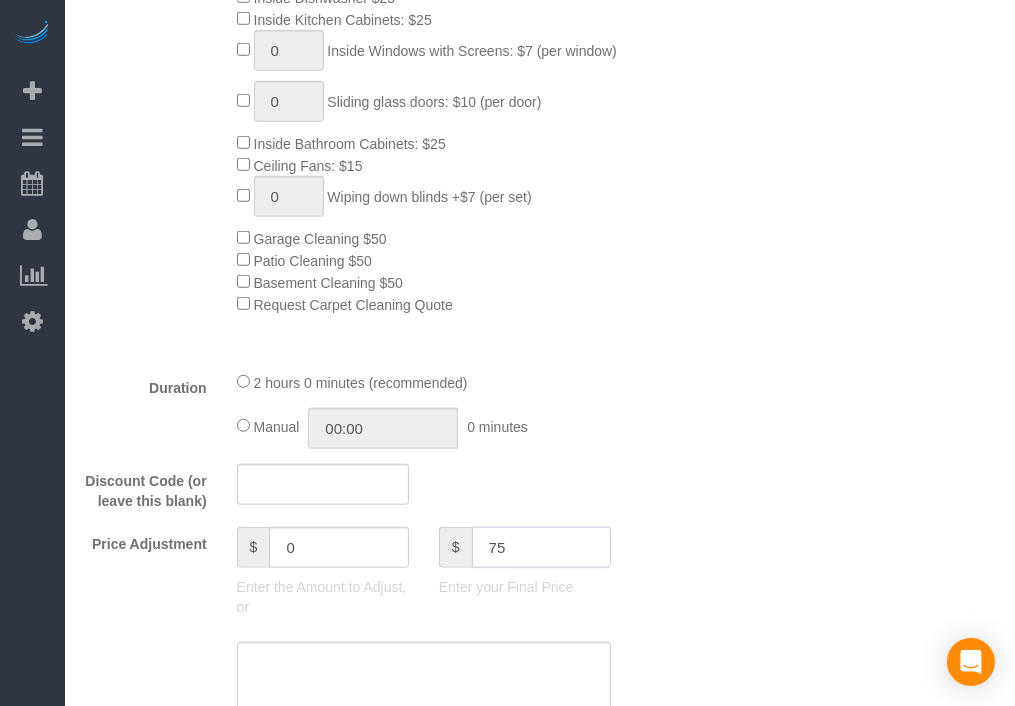 type on "75" 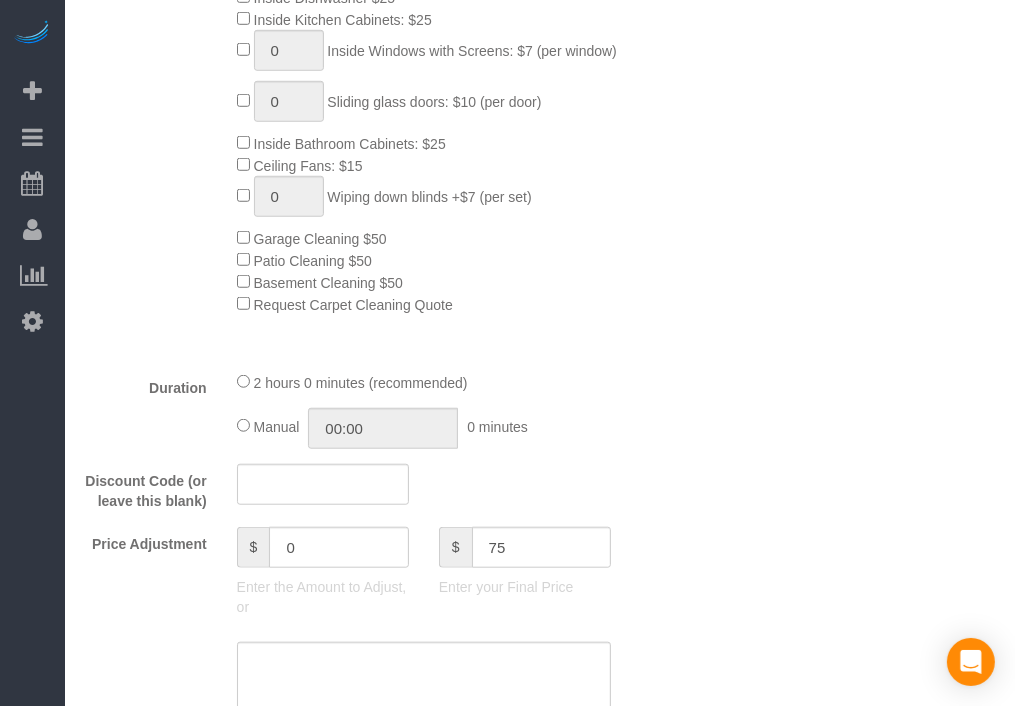 click on "Discount Code (or leave this blank)" 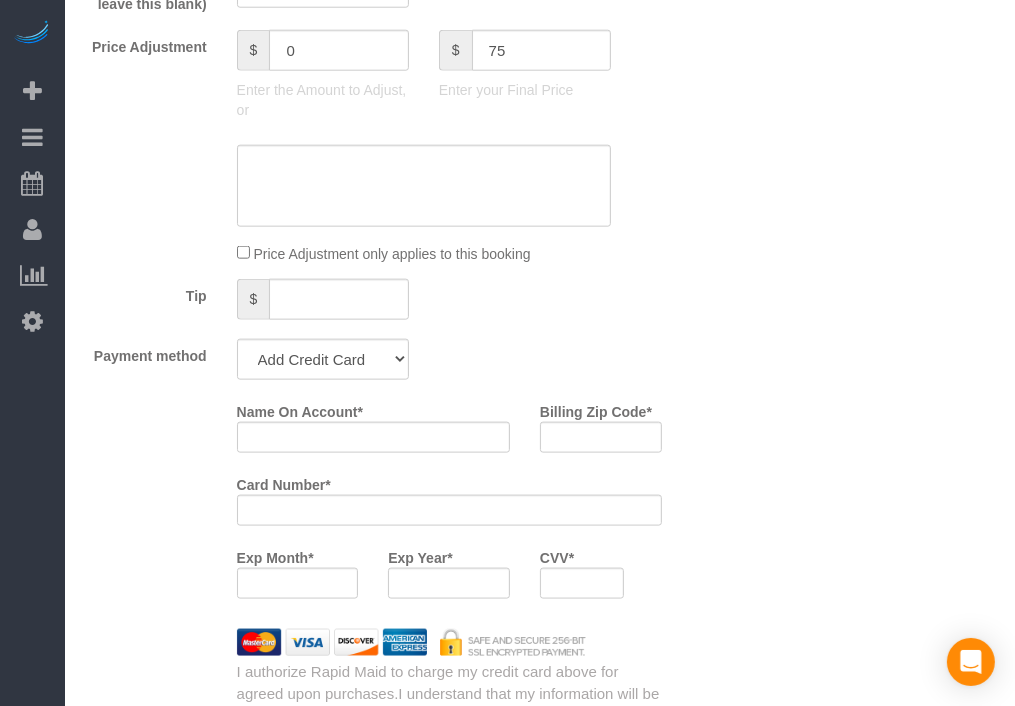 scroll, scrollTop: 1500, scrollLeft: 0, axis: vertical 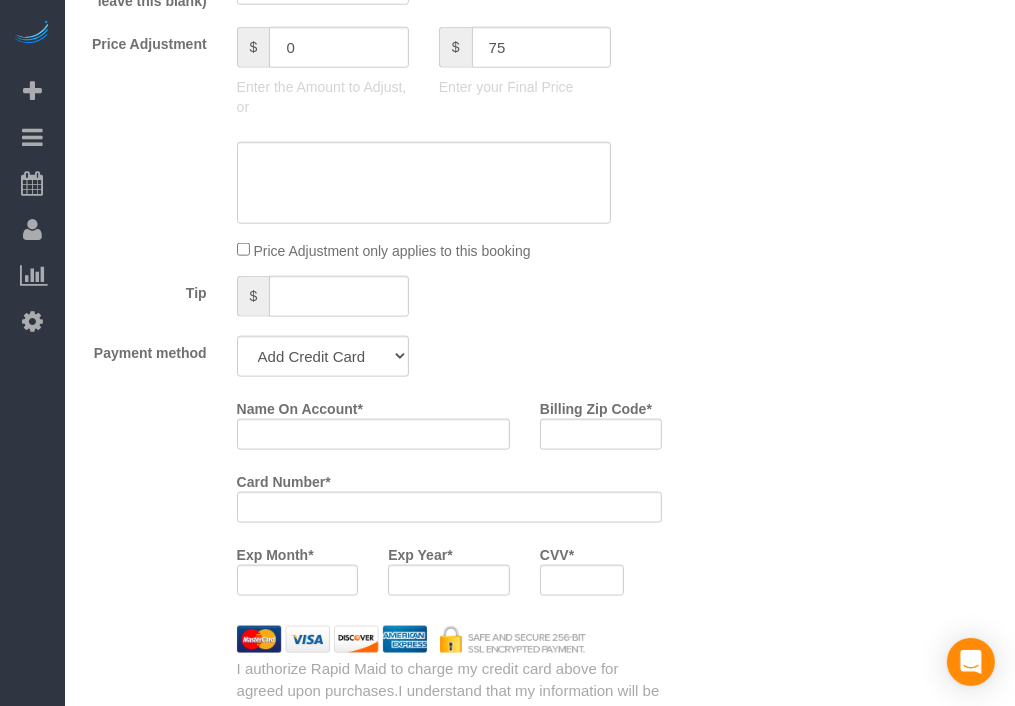 type on "-64" 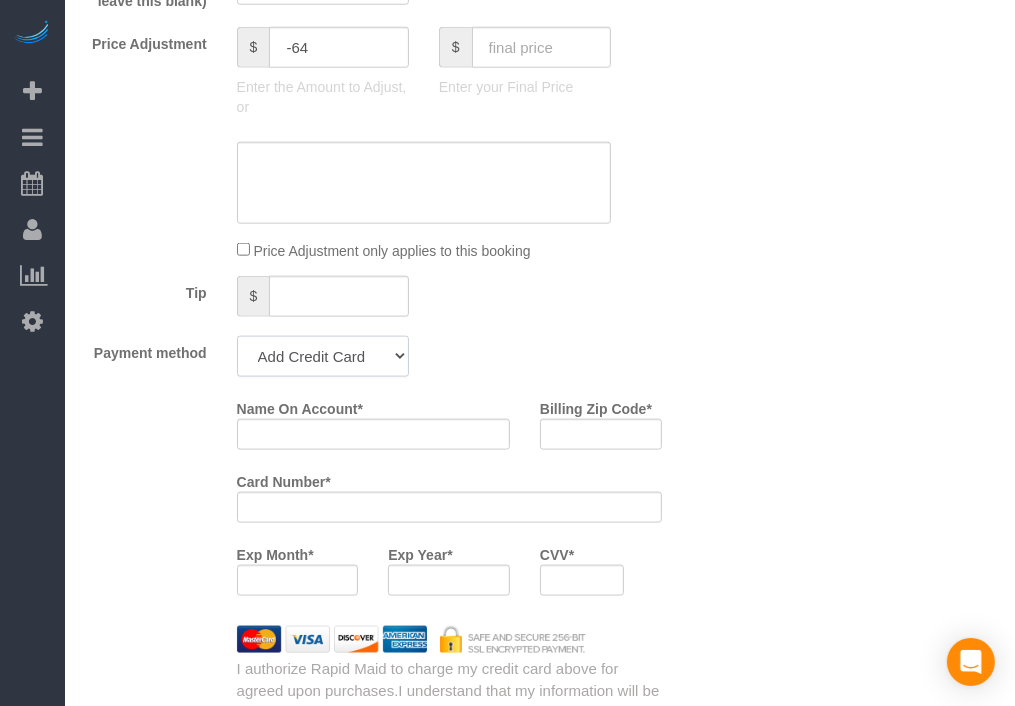 drag, startPoint x: 368, startPoint y: 360, endPoint x: 366, endPoint y: 374, distance: 14.142136 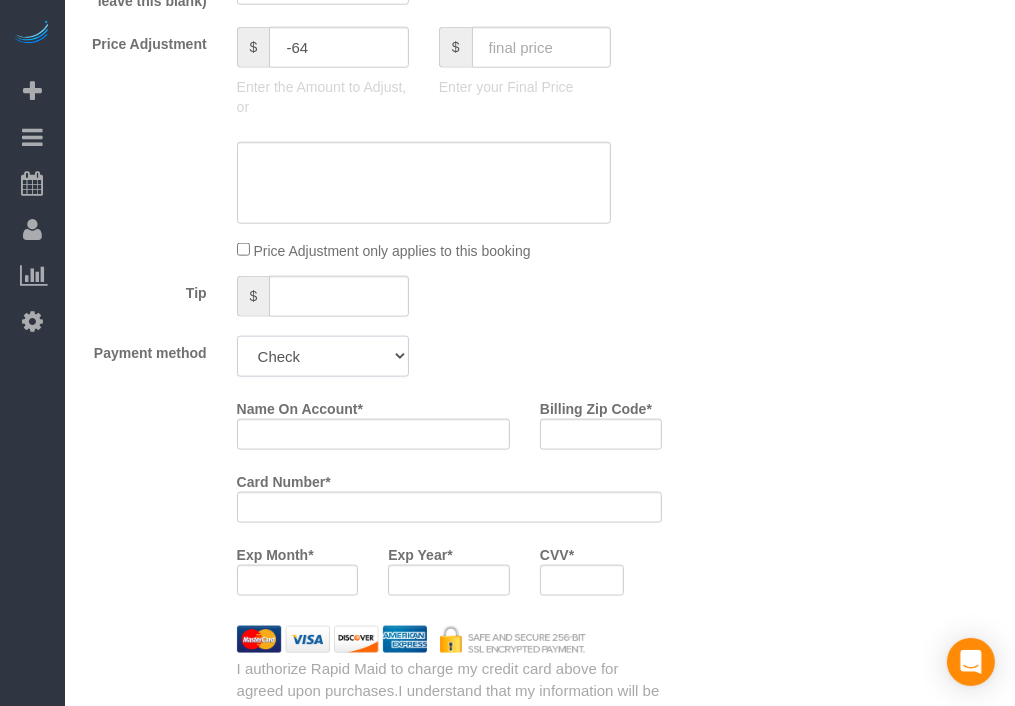 click on "Add Credit Card Cash Check Paypal" 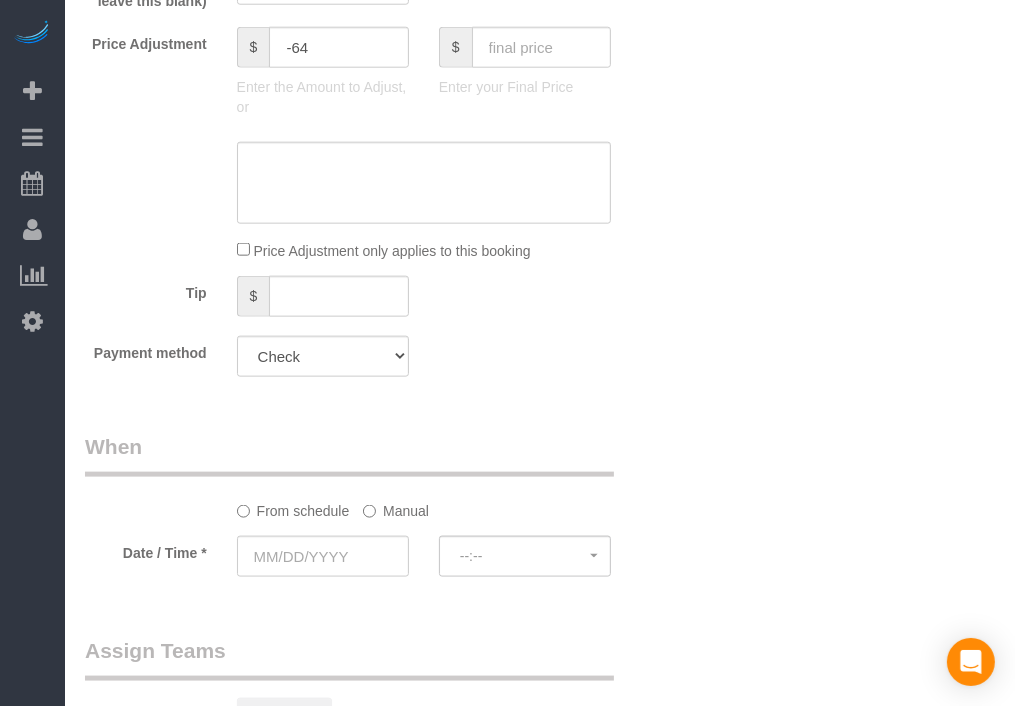 drag, startPoint x: 568, startPoint y: 390, endPoint x: 522, endPoint y: 397, distance: 46.52956 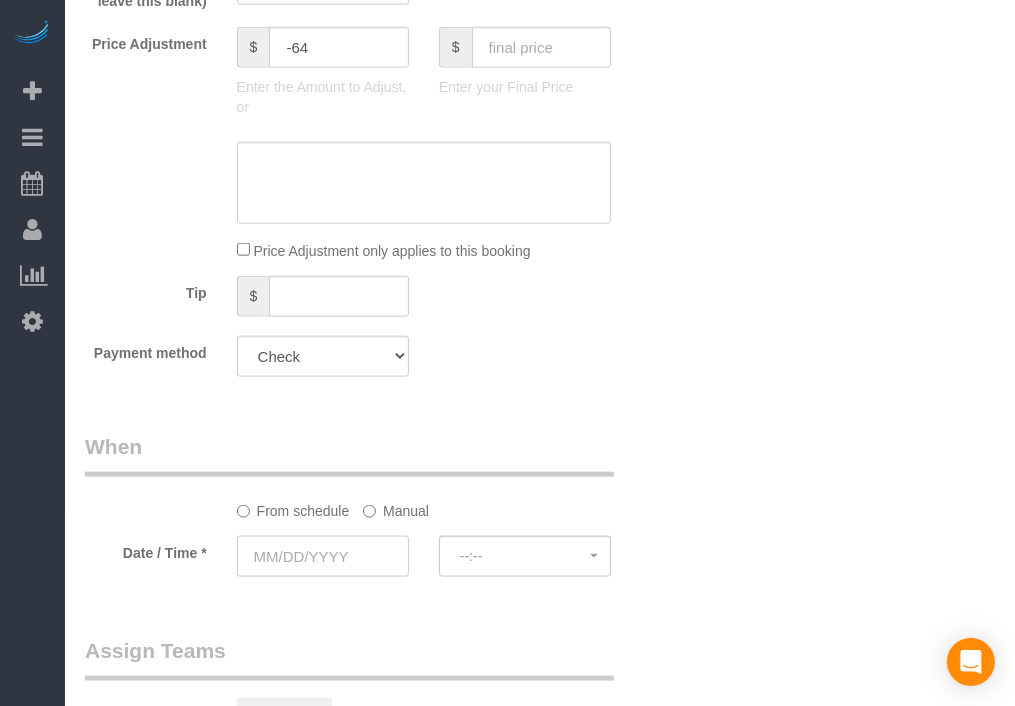 click at bounding box center [323, 556] 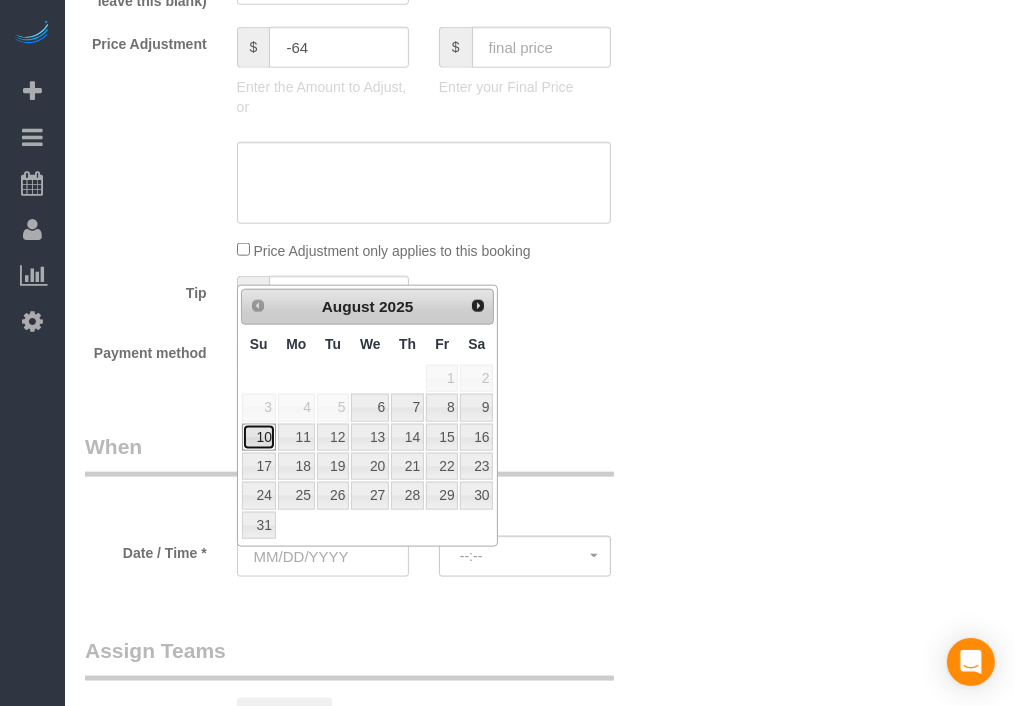 click on "10" at bounding box center [259, 437] 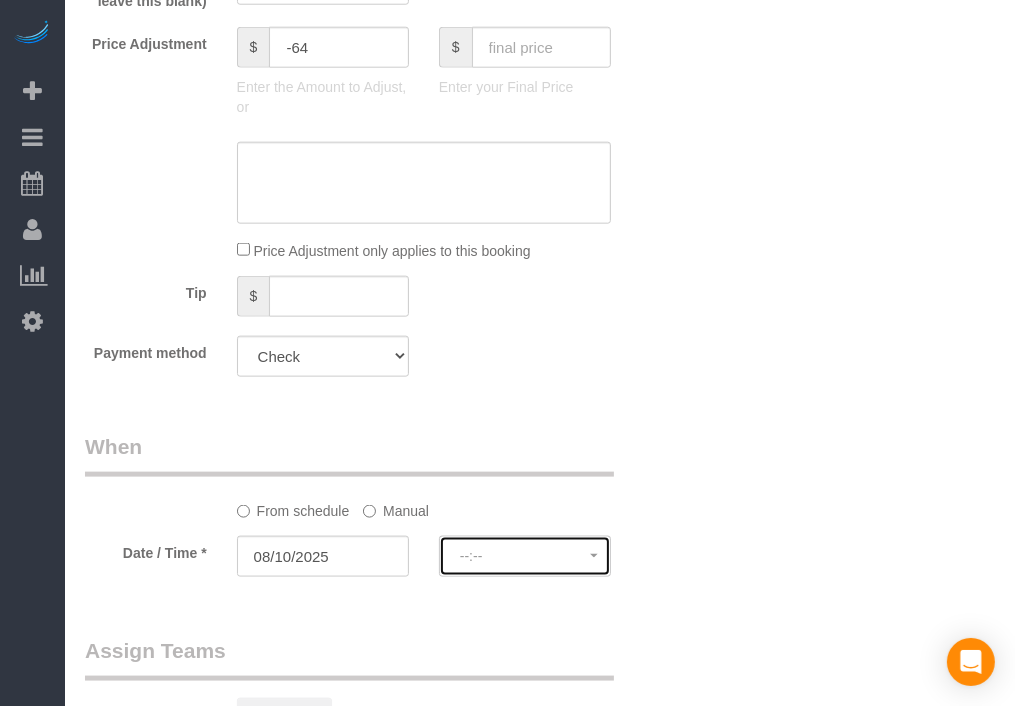 click on "--:--" 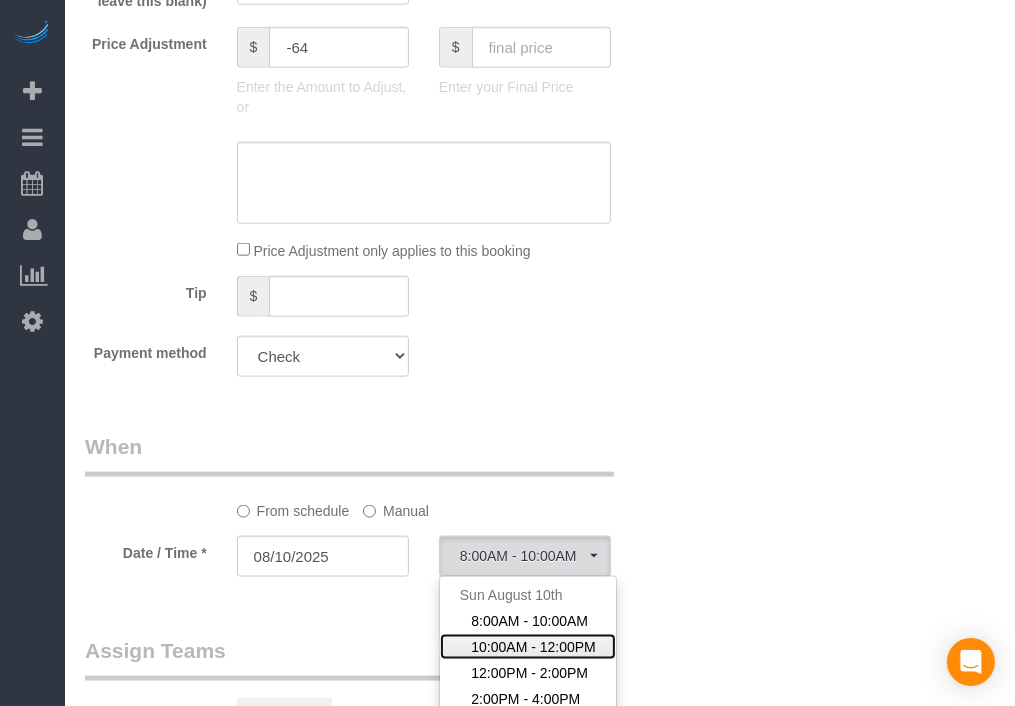 click on "10:00AM - 12:00PM" 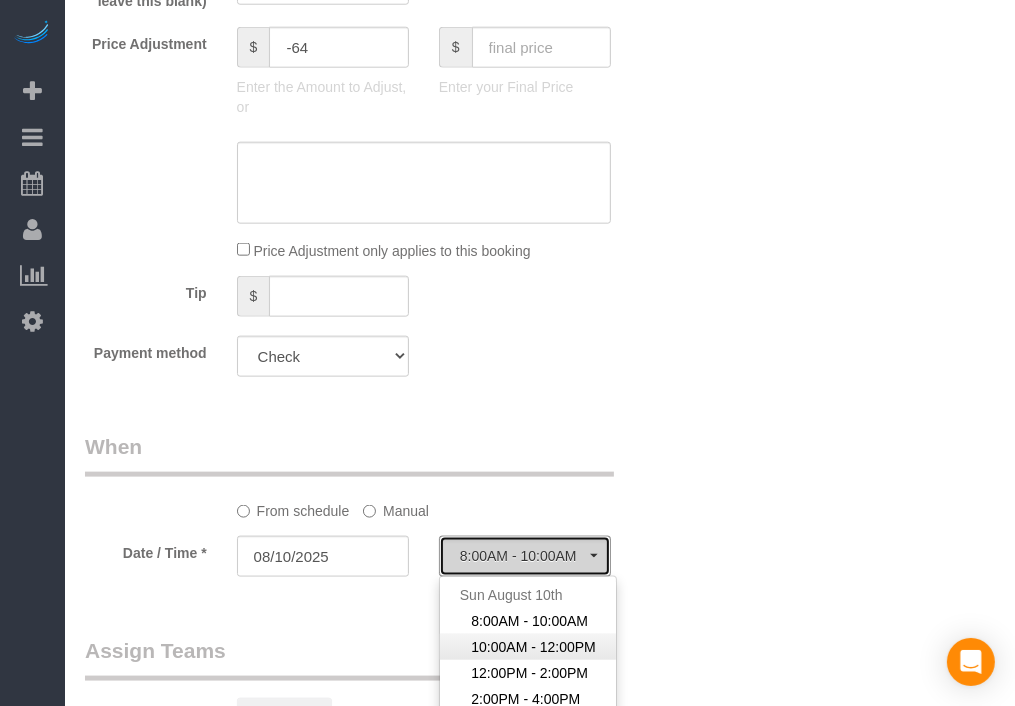 select on "spot2" 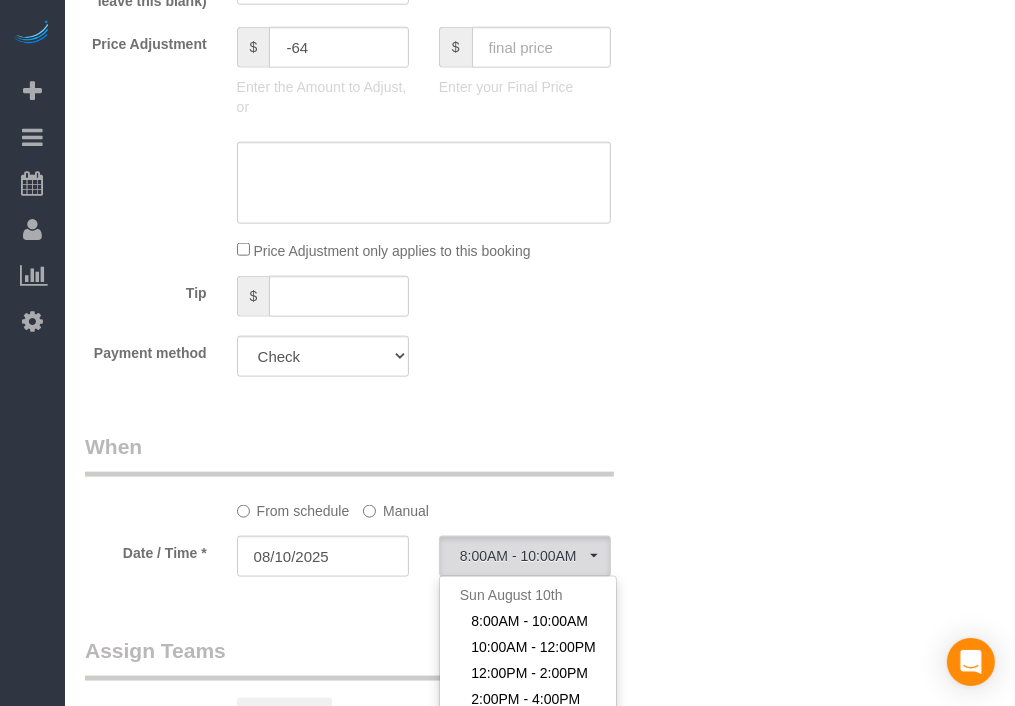 click on "Who
Email*
[EMAIL]
Name *
[NUMBER]
[STREET_NAME] [NUMBER]
Where
Address*
[NUMBER] [STREET] [APARTMENT_NUMBER]
[CITY]
AK
AL
AR
AZ
CA
CO
CT
DC
DE
FL
GA
HI
IA
ID
IL
IN
KS
KY
LA
MA
MD
ME
MI
MN
MO
MS
MT
NC
ND
NE" at bounding box center (540, 49) 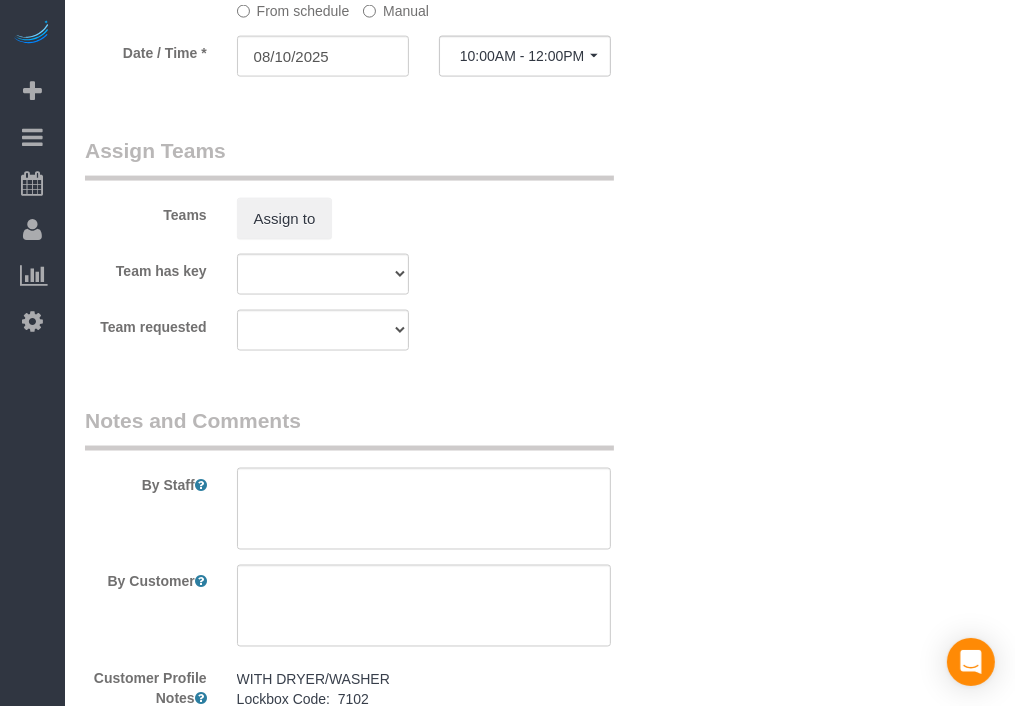 scroll, scrollTop: 2100, scrollLeft: 0, axis: vertical 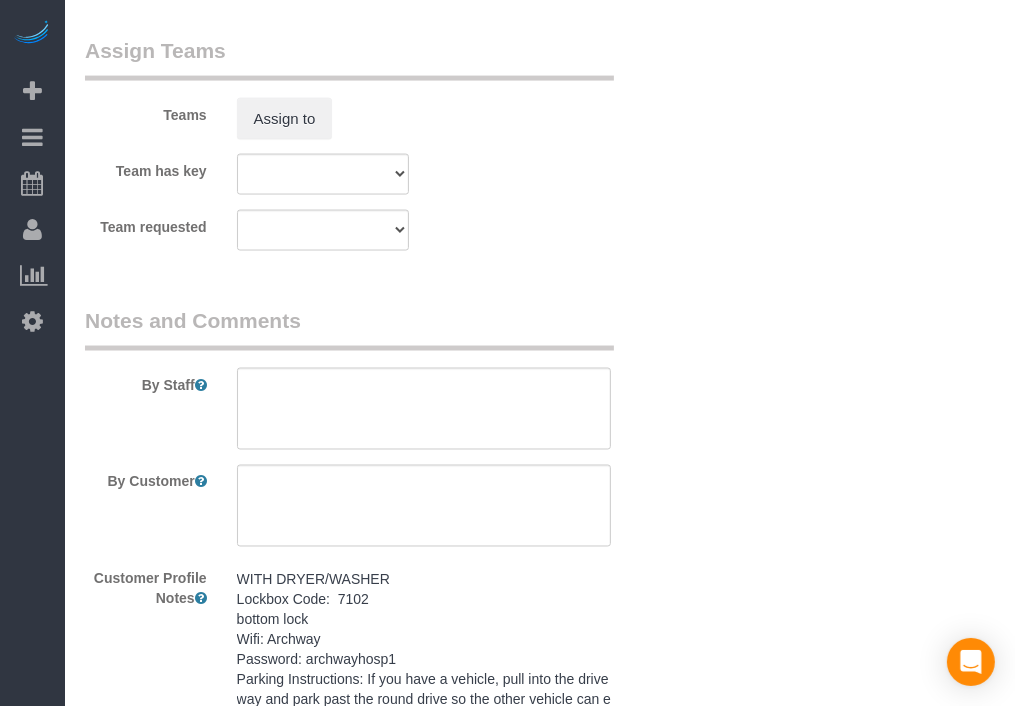 click on "WITH DRYER/WASHER
Lockbox Code:  7102
bottom lock
Wifi: Archway
Password: archwayhosp1
Parking Instructions: If you have a vehicle, pull into the driveway and park past the round drive so the other vehicle can enter and exit. This is a shared drive.
Size & Price:  1 BR 1 BA, $75/turn                                                                                                       Hosts 3: Needs minimum 3 of each Bath Towels, Hand Towels, and Washcloths.
GARBAGE SCHED: EVERY THURSDAY
NOTE: Containers need to be out before 7 am on collection day" at bounding box center (424, 720) 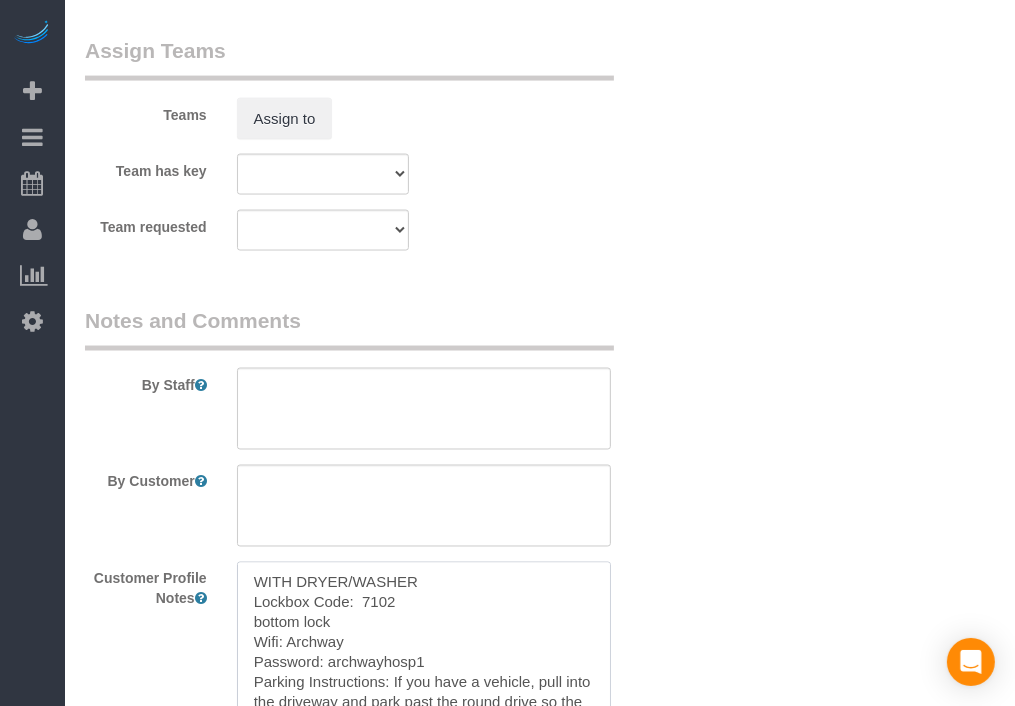 click on "WITH DRYER/WASHER
Lockbox Code:  7102
bottom lock
Wifi: Archway
Password: archwayhosp1
Parking Instructions: If you have a vehicle, pull into the driveway and park past the round drive so the other vehicle can enter and exit. This is a shared drive.
Size & Price:  1 BR 1 BA, $75/turn                                                                                                       Hosts 3: Needs minimum 3 of each Bath Towels, Hand Towels, and Washcloths.
GARBAGE SCHED: EVERY THURSDAY
NOTE: Containers need to be out before 7 am on collection day" at bounding box center [424, 672] 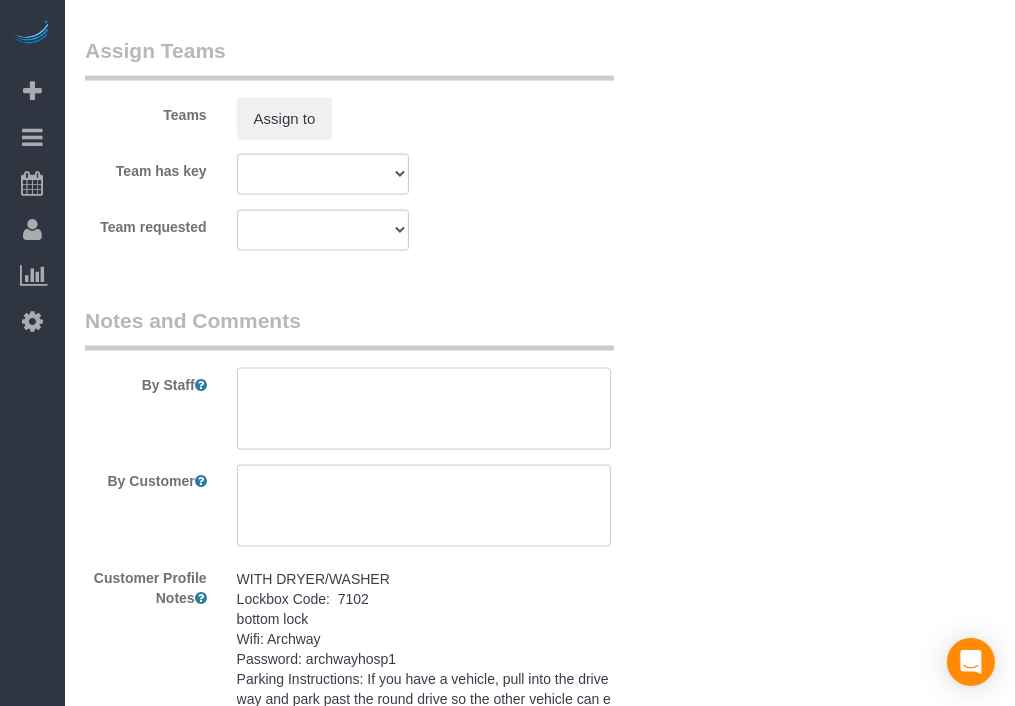 click at bounding box center (424, 409) 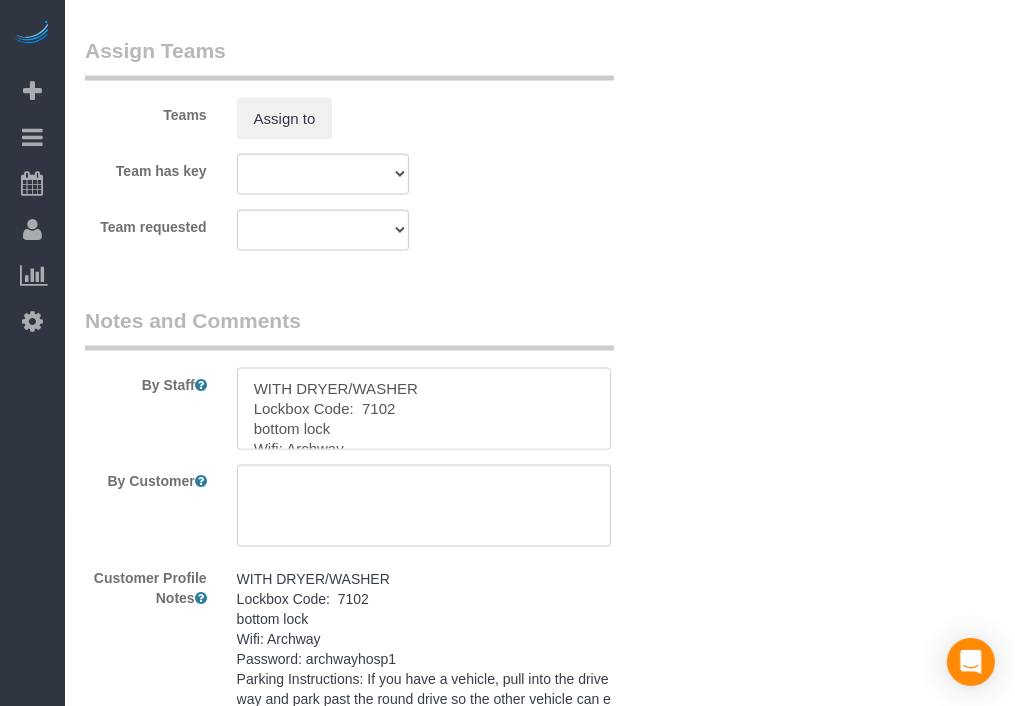 scroll, scrollTop: 247, scrollLeft: 0, axis: vertical 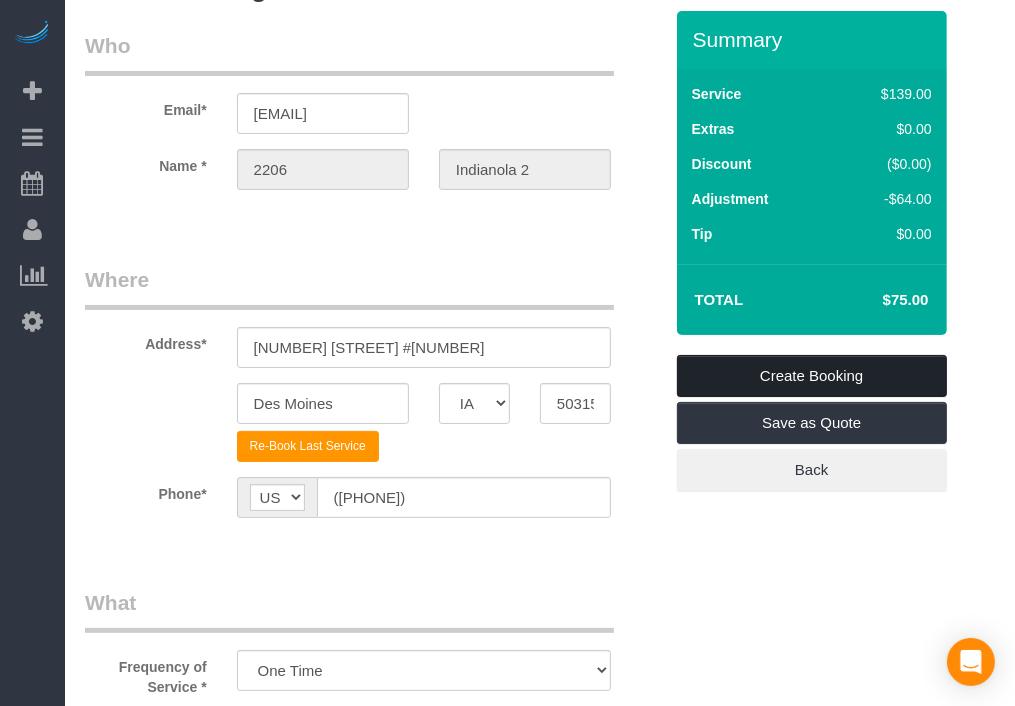 type on "WITH DRYER/WASHER
Lockbox Code:  7102
bottom lock
Wifi: Archway
Password: archwayhosp1
Parking Instructions: If you have a vehicle, pull into the driveway and park past the round drive so the other vehicle can enter and exit. This is a shared drive.
Size & Price:  1 BR 1 BA, $75/turn                                                                                                       Hosts 3: Needs minimum 3 of each Bath Towels, Hand Towels, and Washcloths.
GARBAGE SCHED: EVERY THURSDAY
NOTE: Containers need to be out before 7 am on collection day" 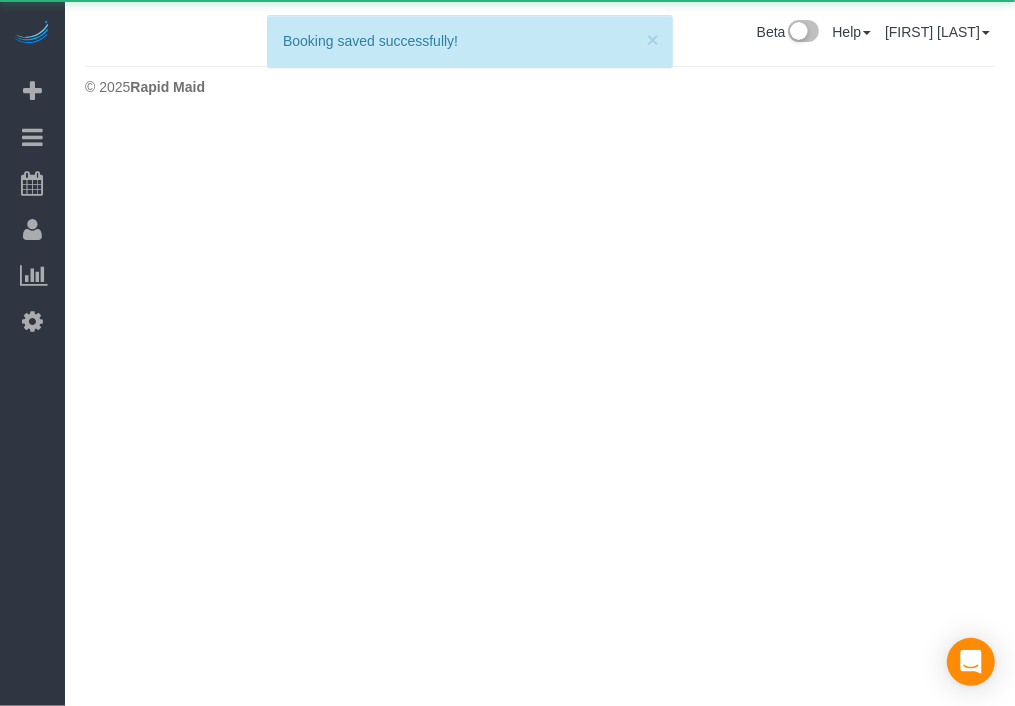 scroll, scrollTop: 0, scrollLeft: 0, axis: both 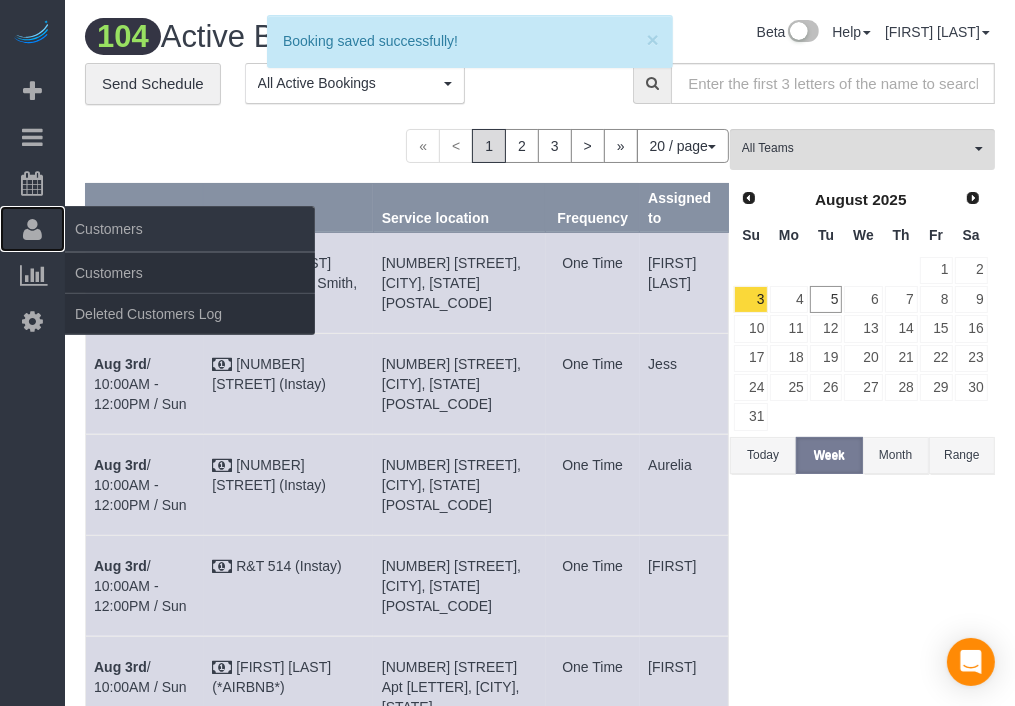 click at bounding box center (32, 229) 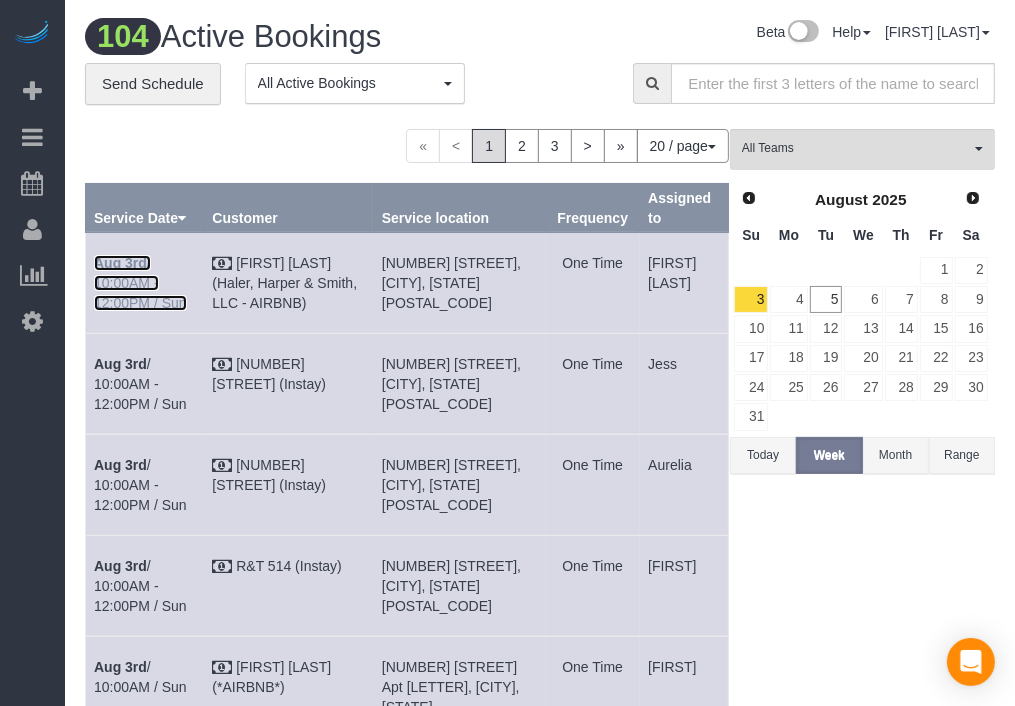 click on "Aug 3rd" at bounding box center (120, 263) 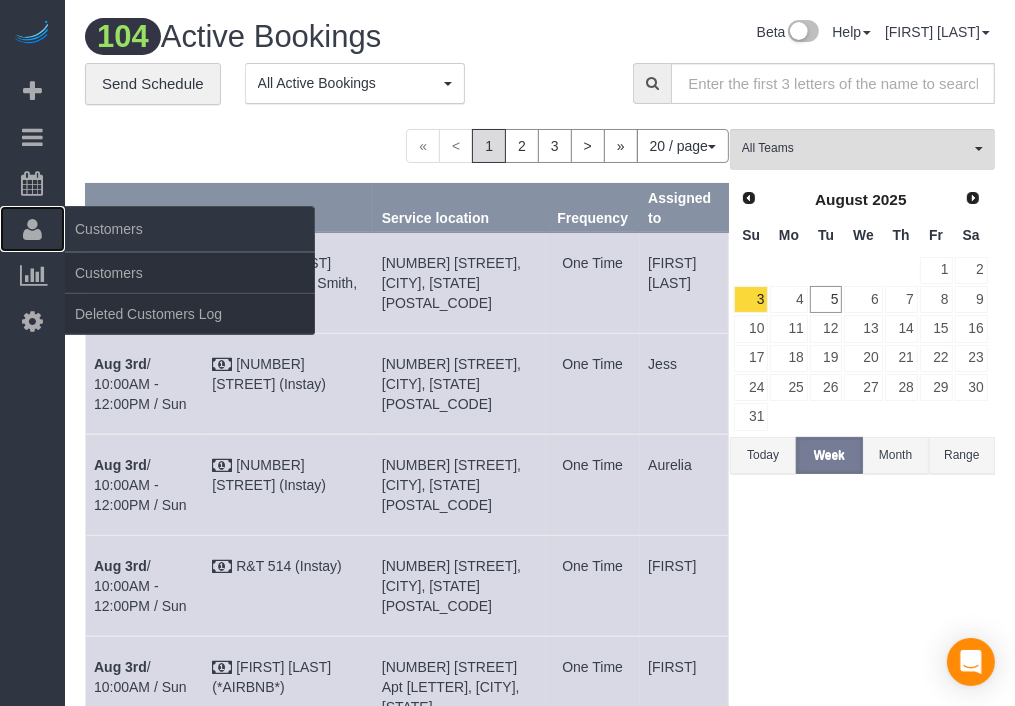 click on "Customers" at bounding box center [32, 229] 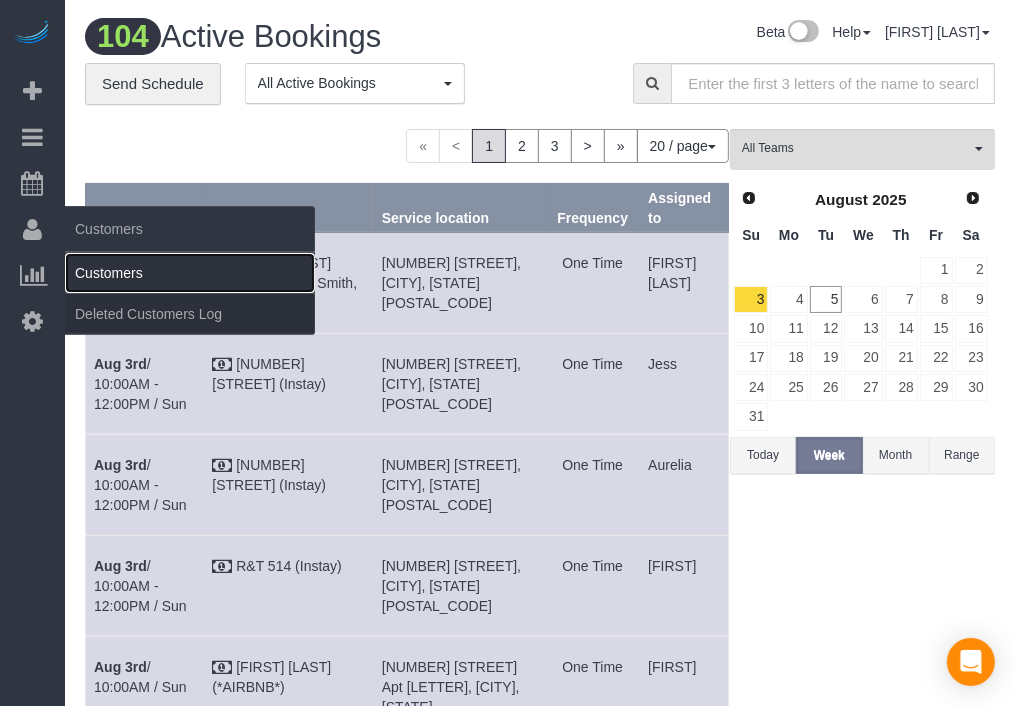 click on "Customers" at bounding box center [190, 273] 